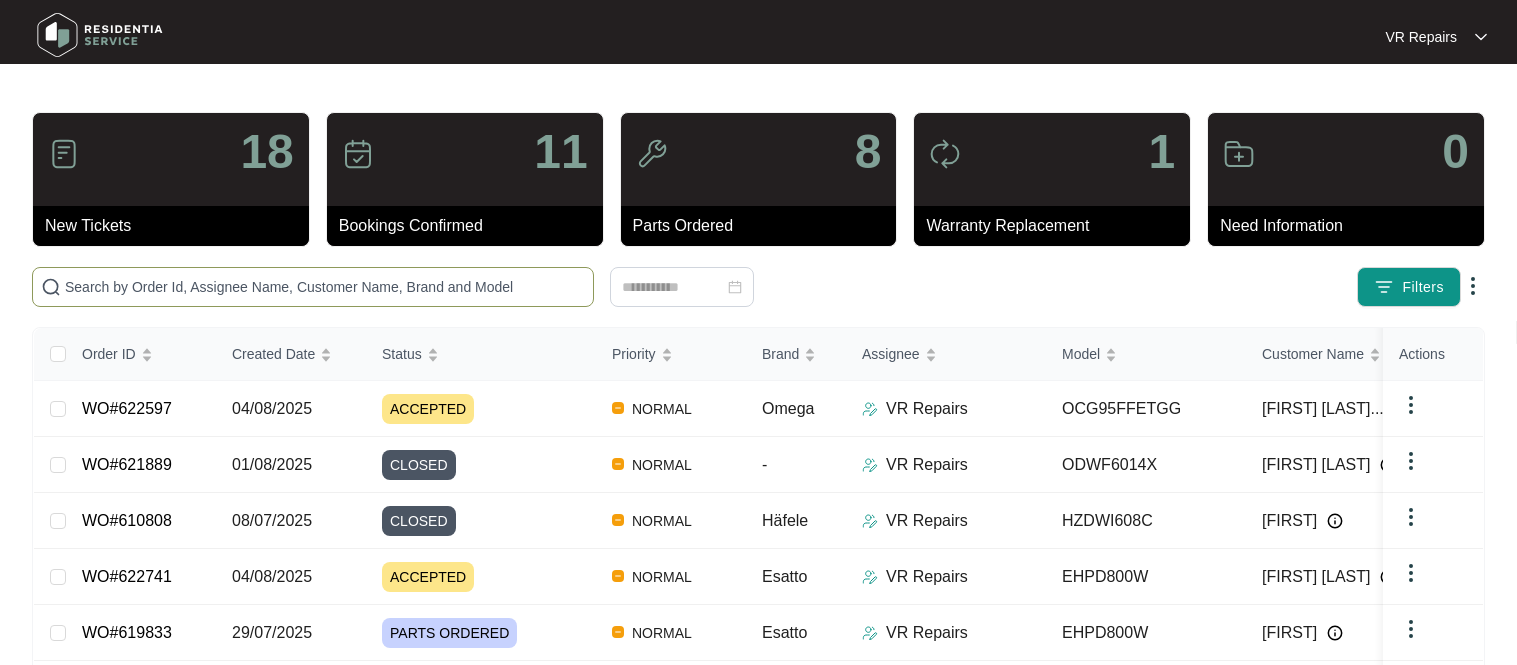scroll, scrollTop: 0, scrollLeft: 0, axis: both 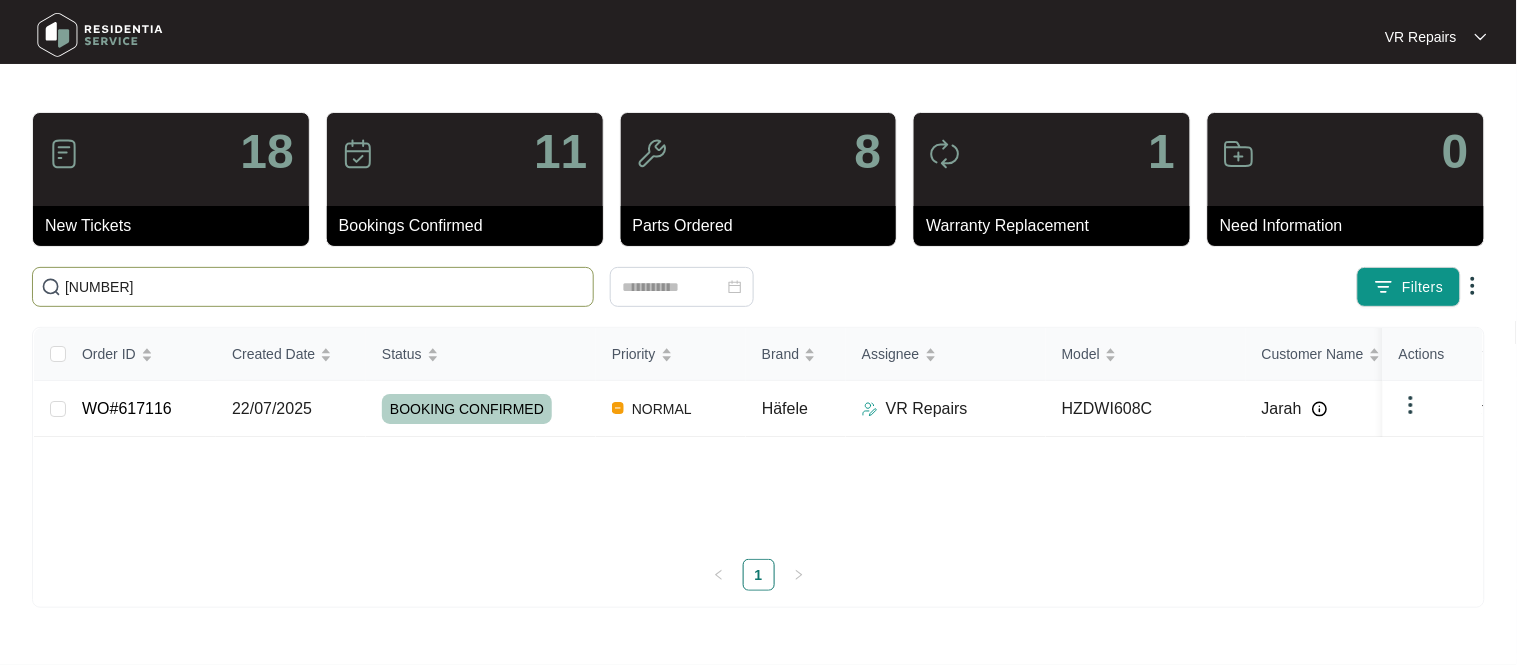 type on "[NUMBER]" 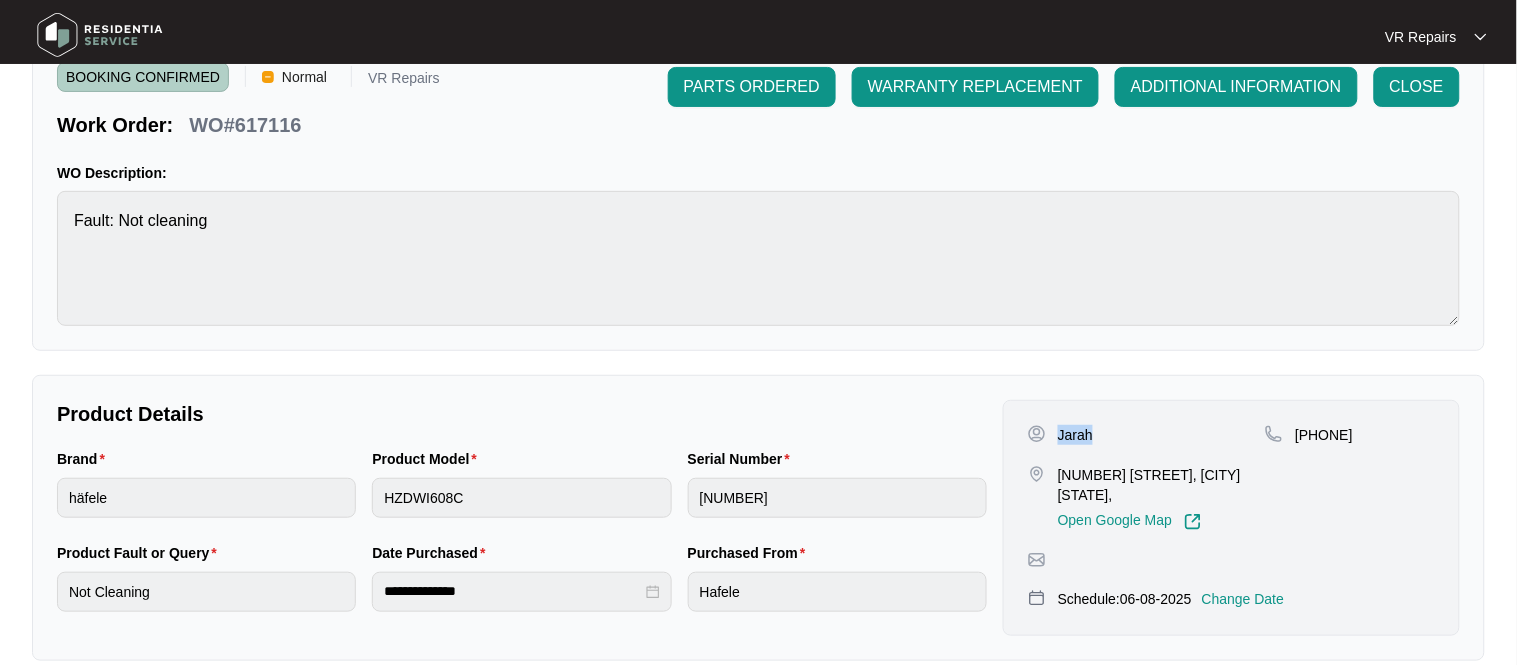 scroll, scrollTop: 60, scrollLeft: 0, axis: vertical 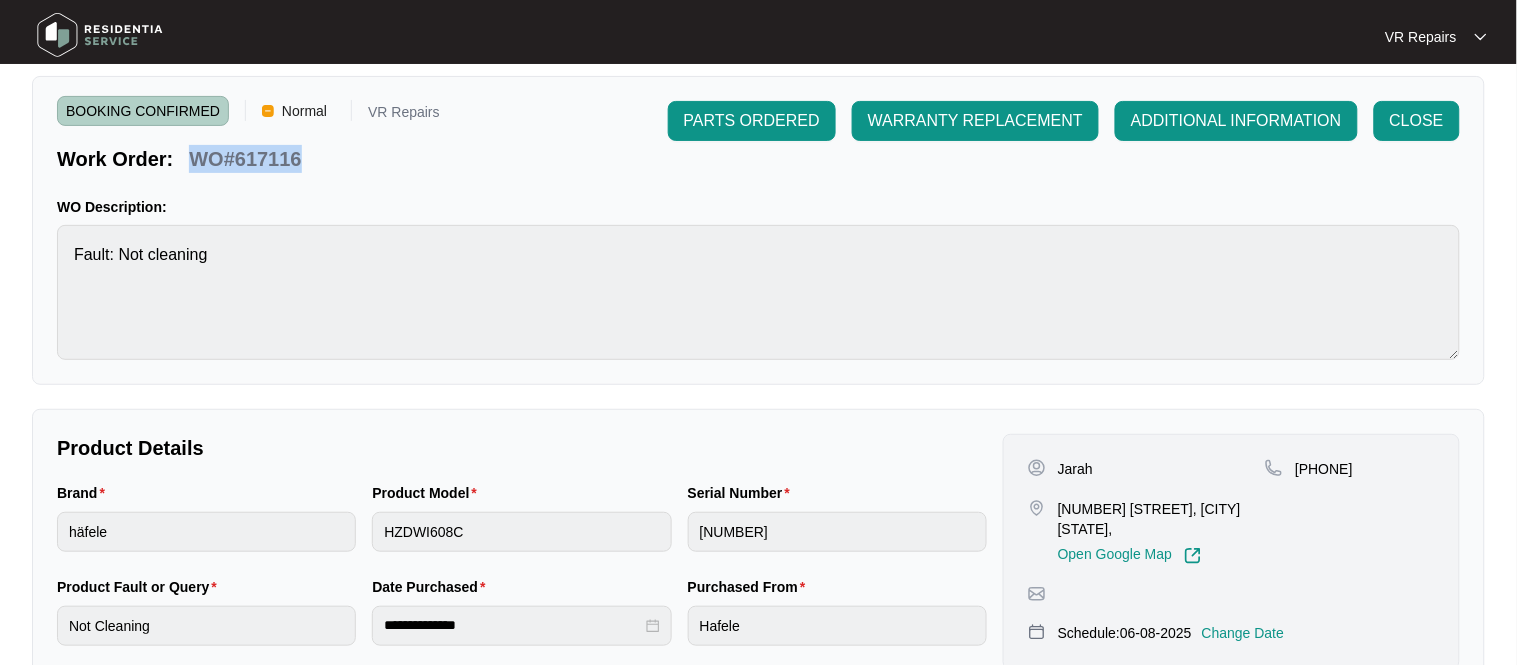 copy on "WO#617116" 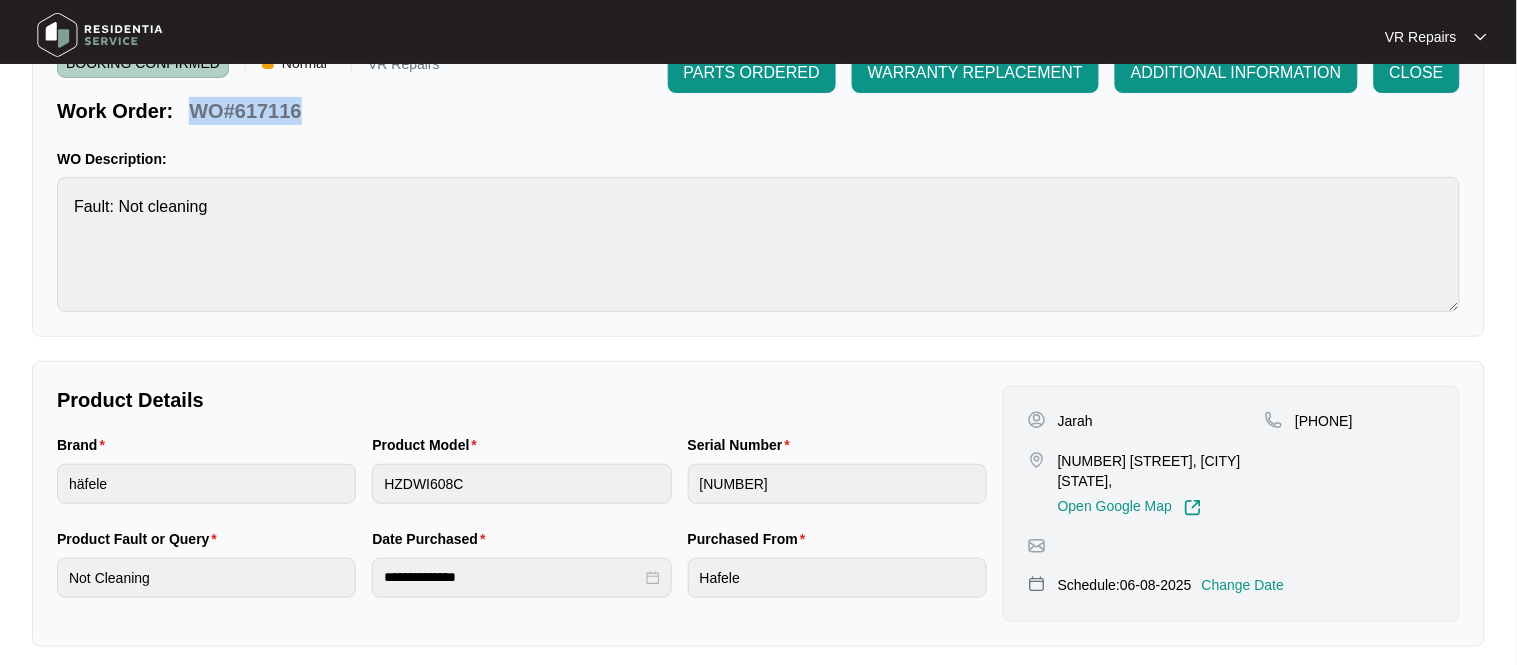 scroll, scrollTop: 177, scrollLeft: 0, axis: vertical 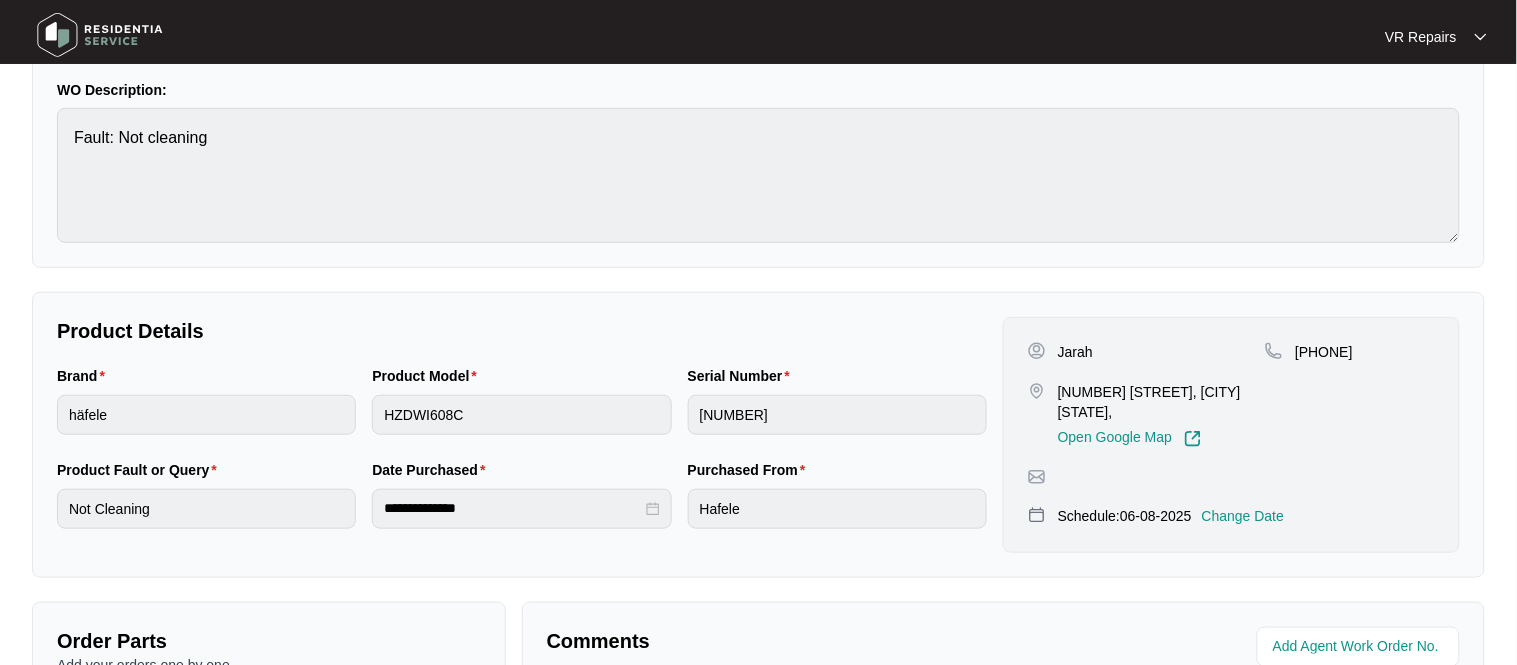 copy on "[FIRST] [NUMBER] [STREET], [CITY] [STATE], Open Google Map [PHONE]" 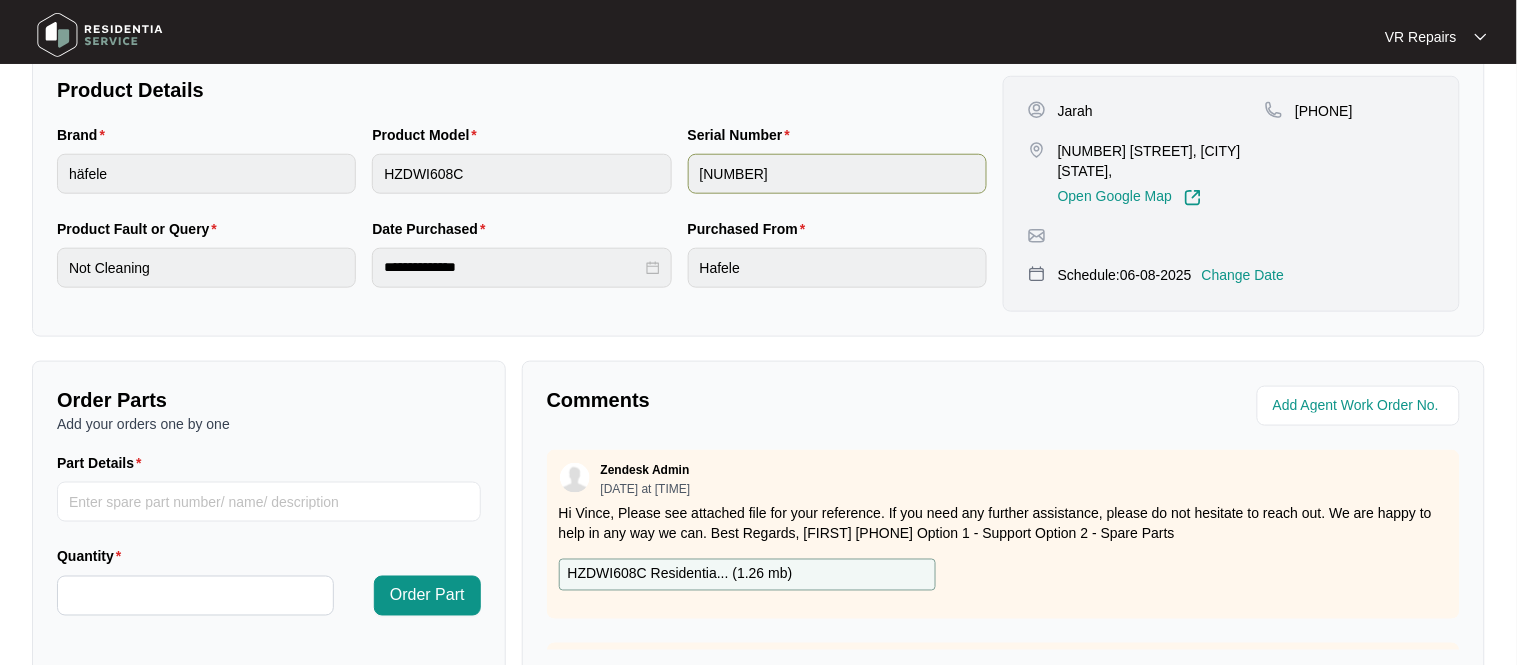 scroll, scrollTop: 421, scrollLeft: 0, axis: vertical 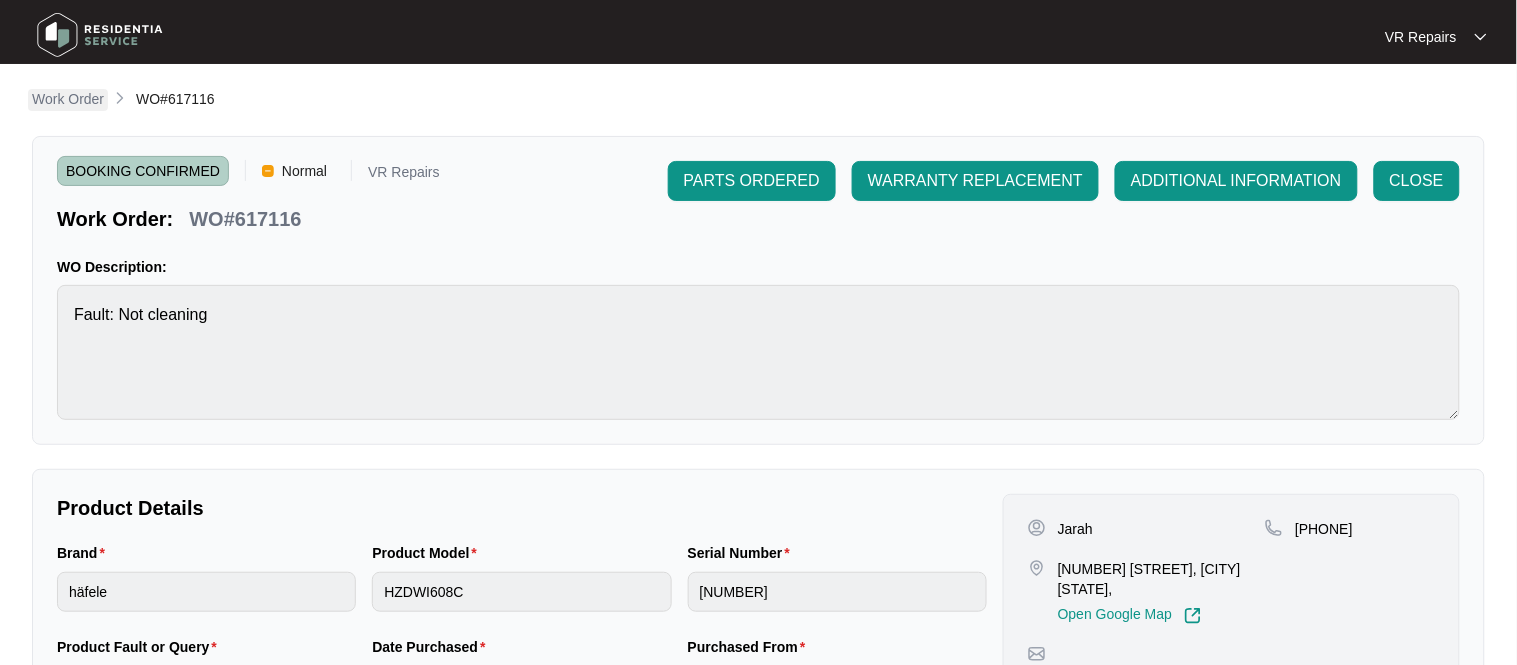 click on "Work Order" at bounding box center [68, 99] 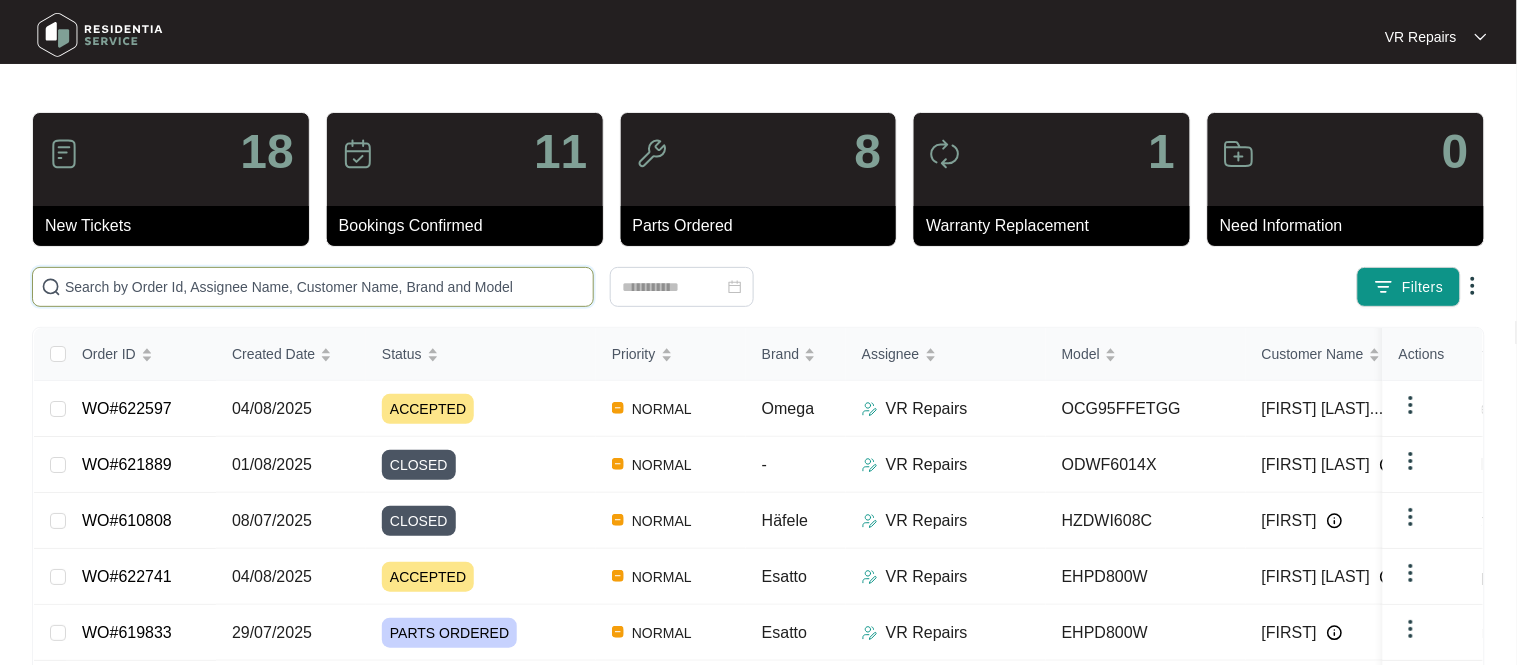 click at bounding box center [325, 287] 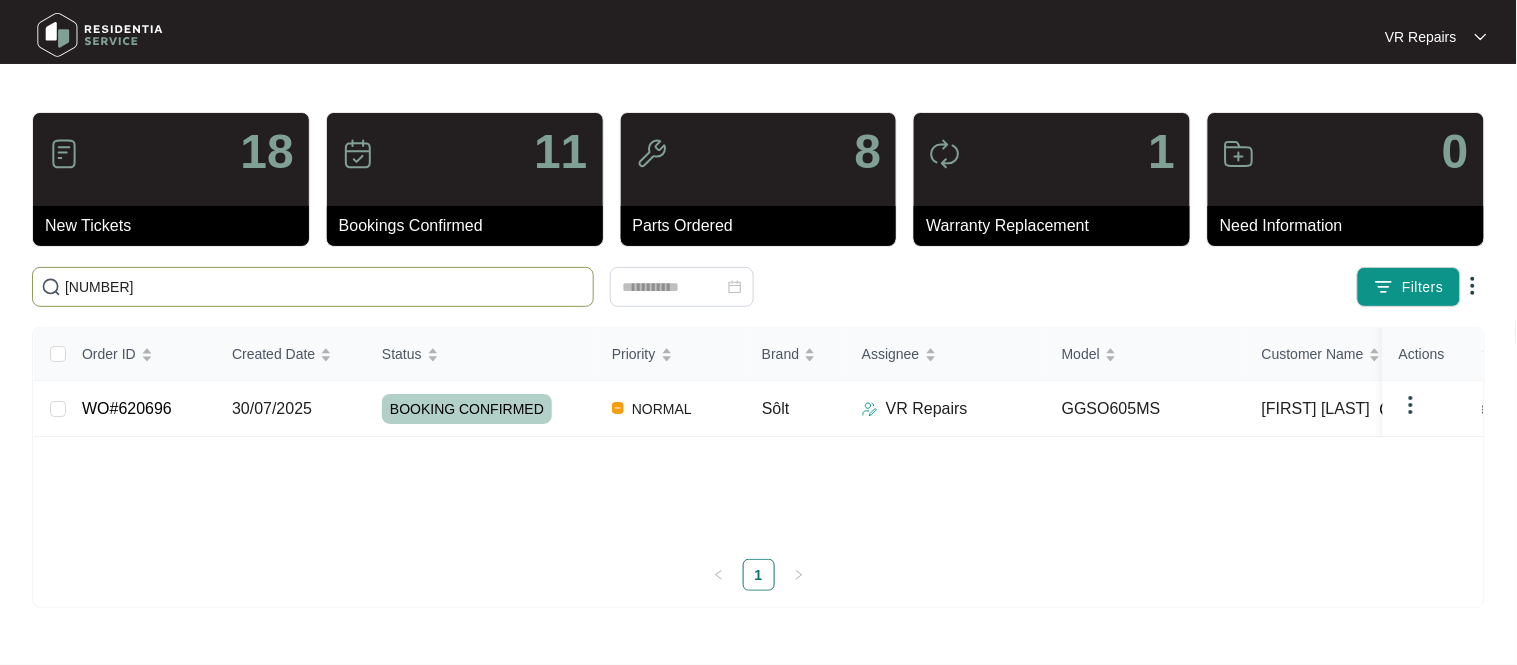 type on "[NUMBER]" 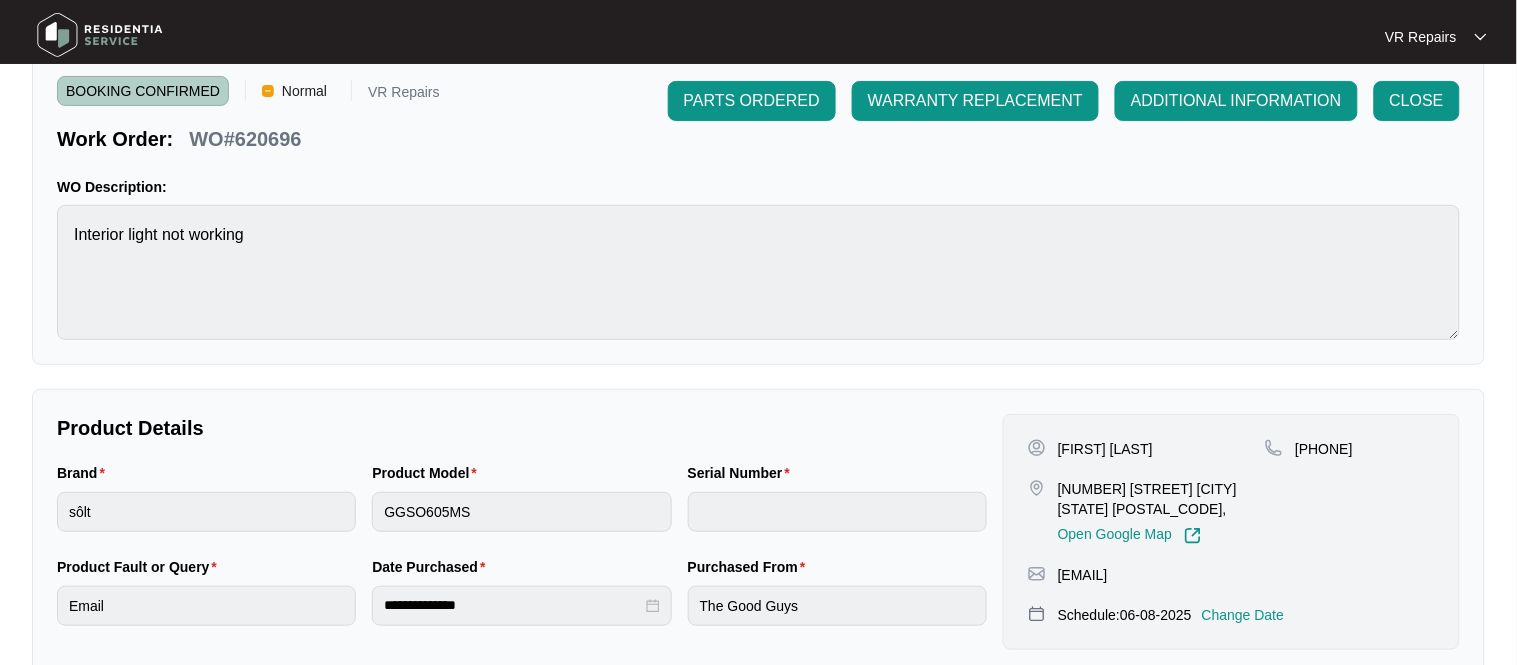 scroll, scrollTop: 0, scrollLeft: 0, axis: both 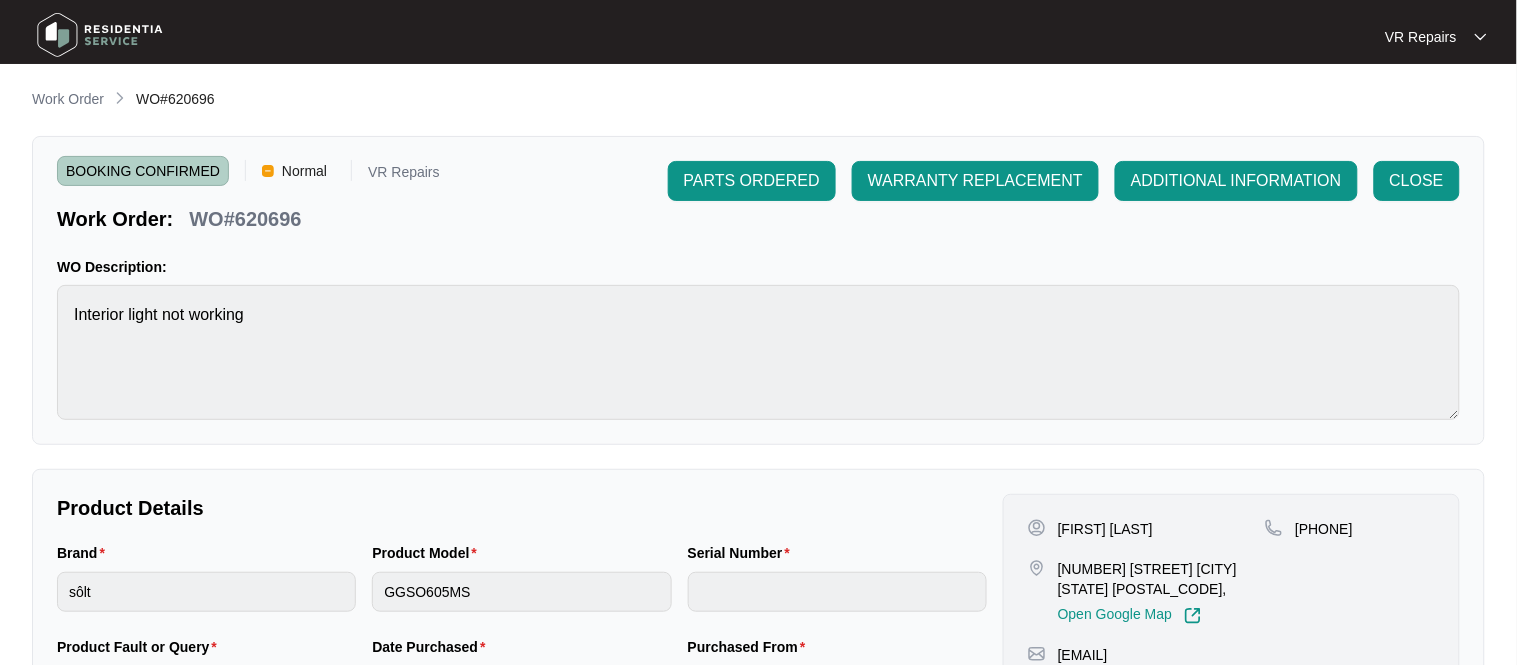 copy on "[FIRST] [NUMBER] [STREET] [CITY] [STATE], Open Google Map [PHONE]" 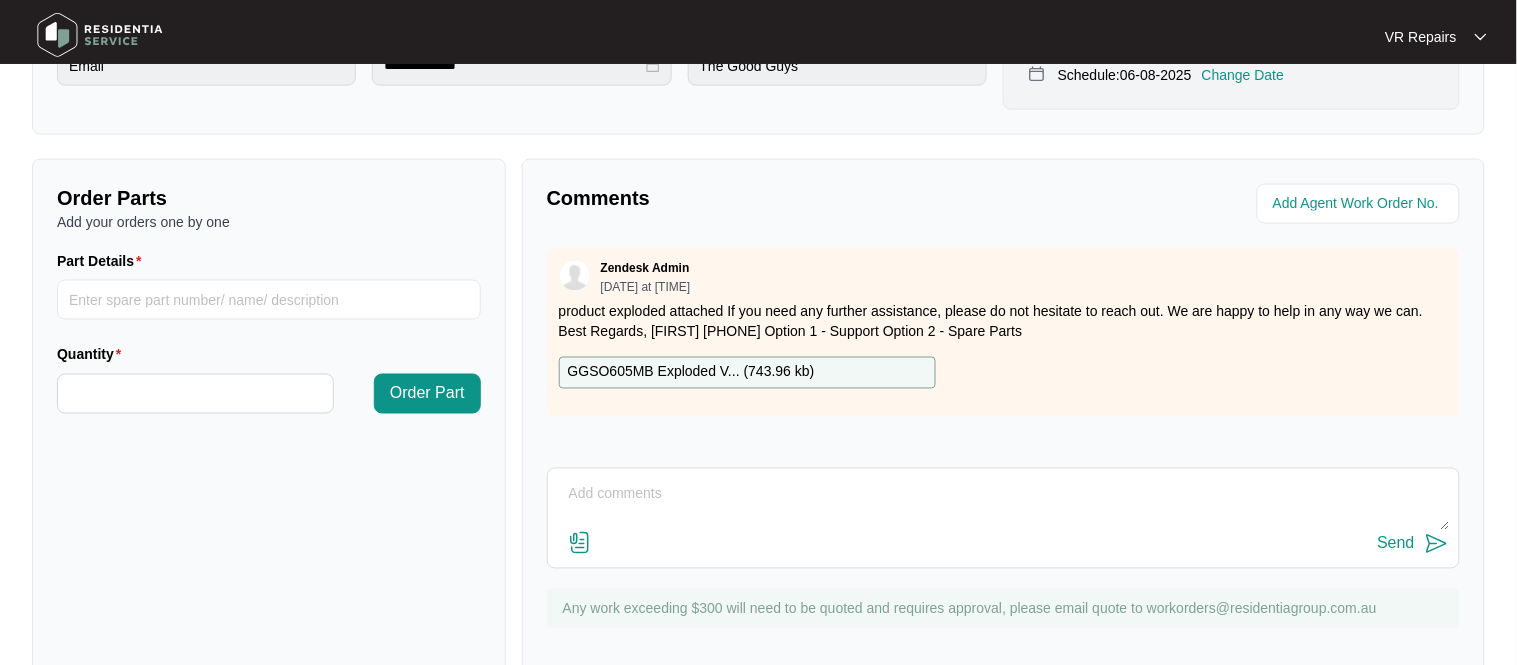 scroll, scrollTop: 662, scrollLeft: 0, axis: vertical 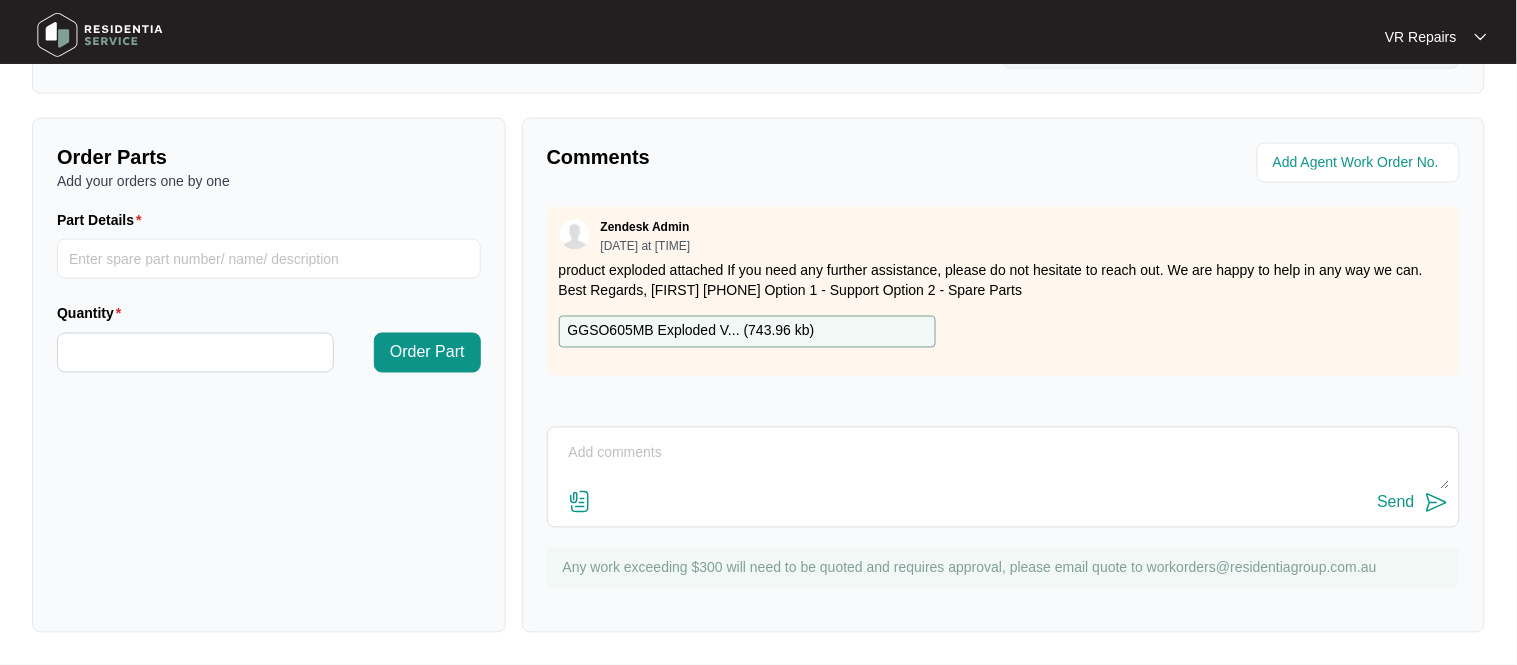 click at bounding box center [1003, 464] 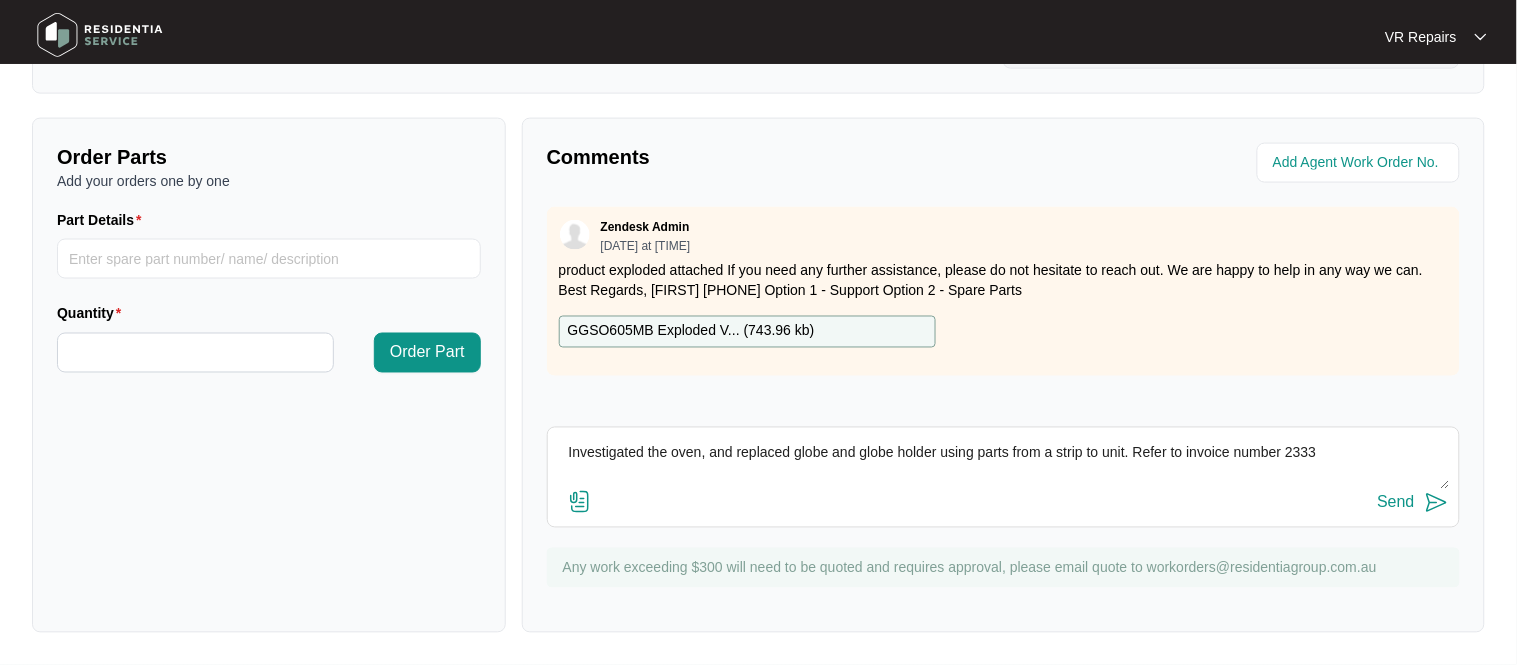 type on "Investigated the oven, and replaced globe and globe holder using parts from a strip to unit. Refer to invoice number 2333" 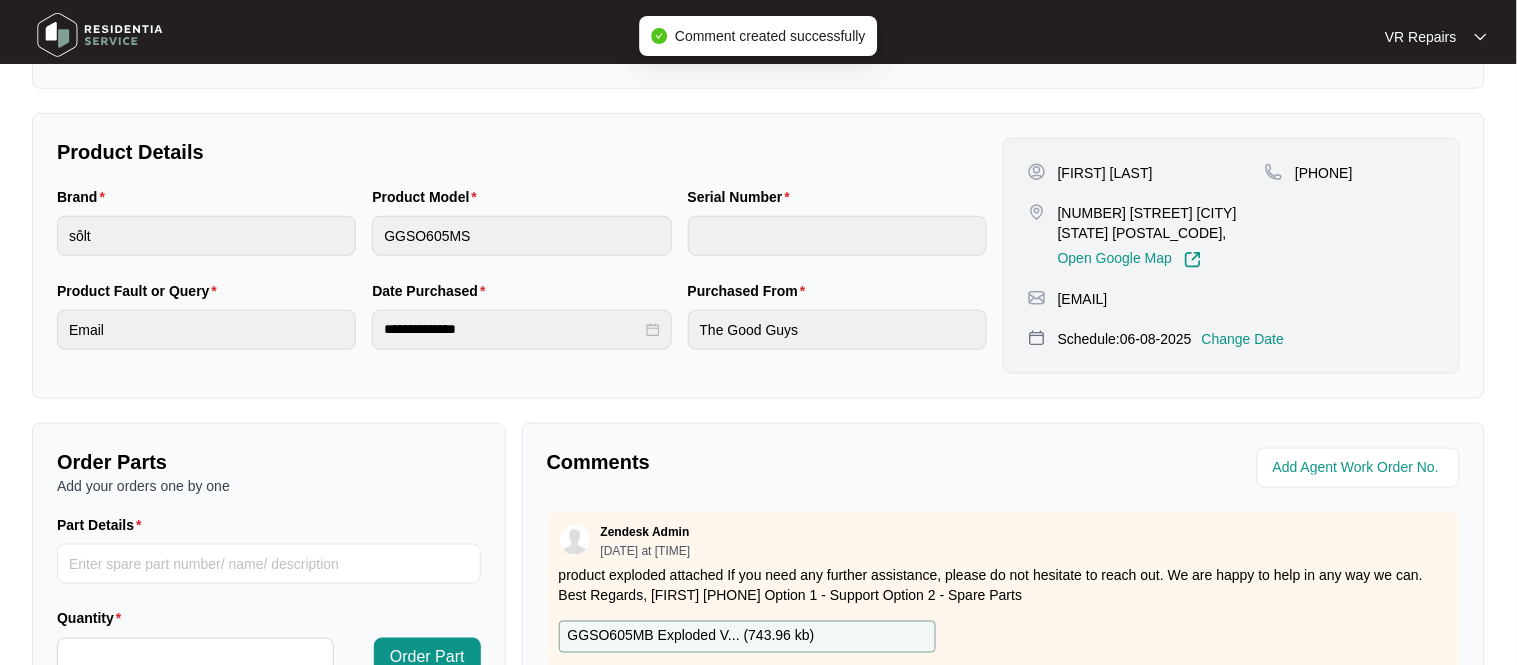 scroll, scrollTop: 0, scrollLeft: 0, axis: both 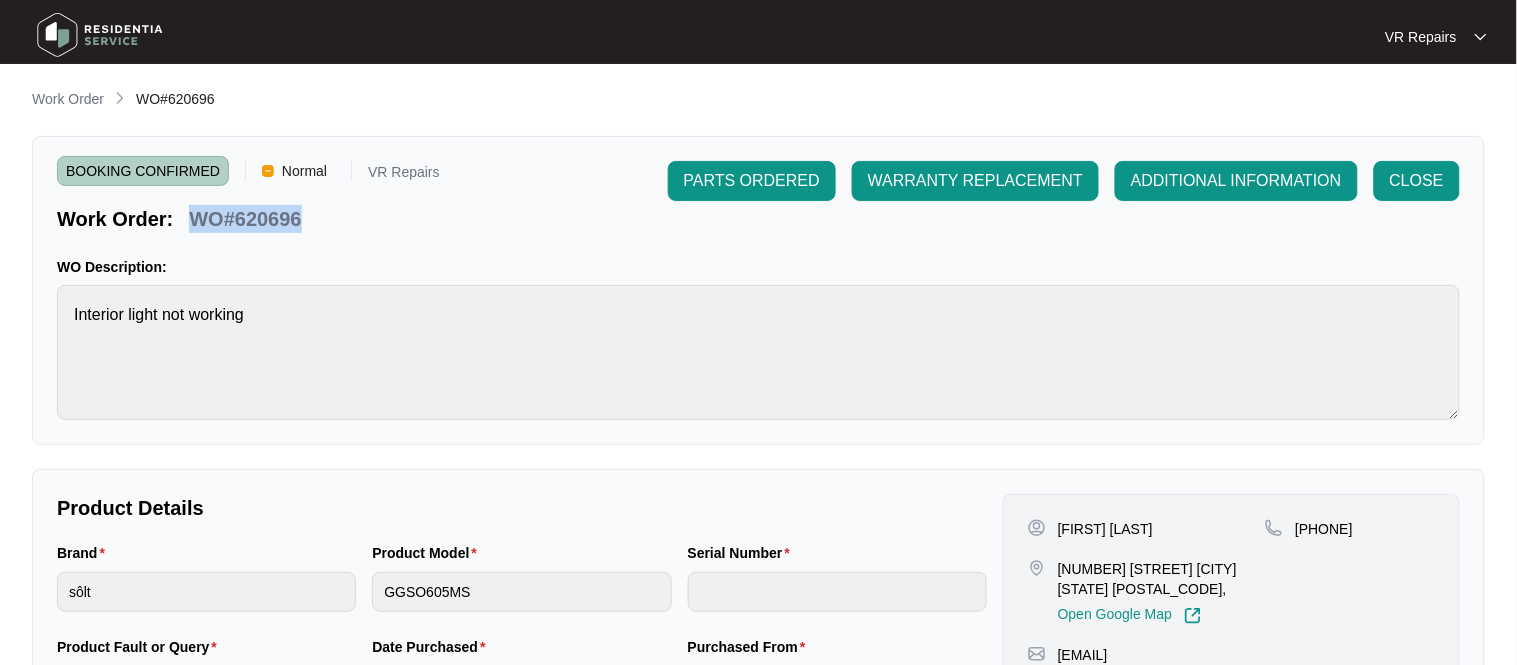 copy on "WO#620696" 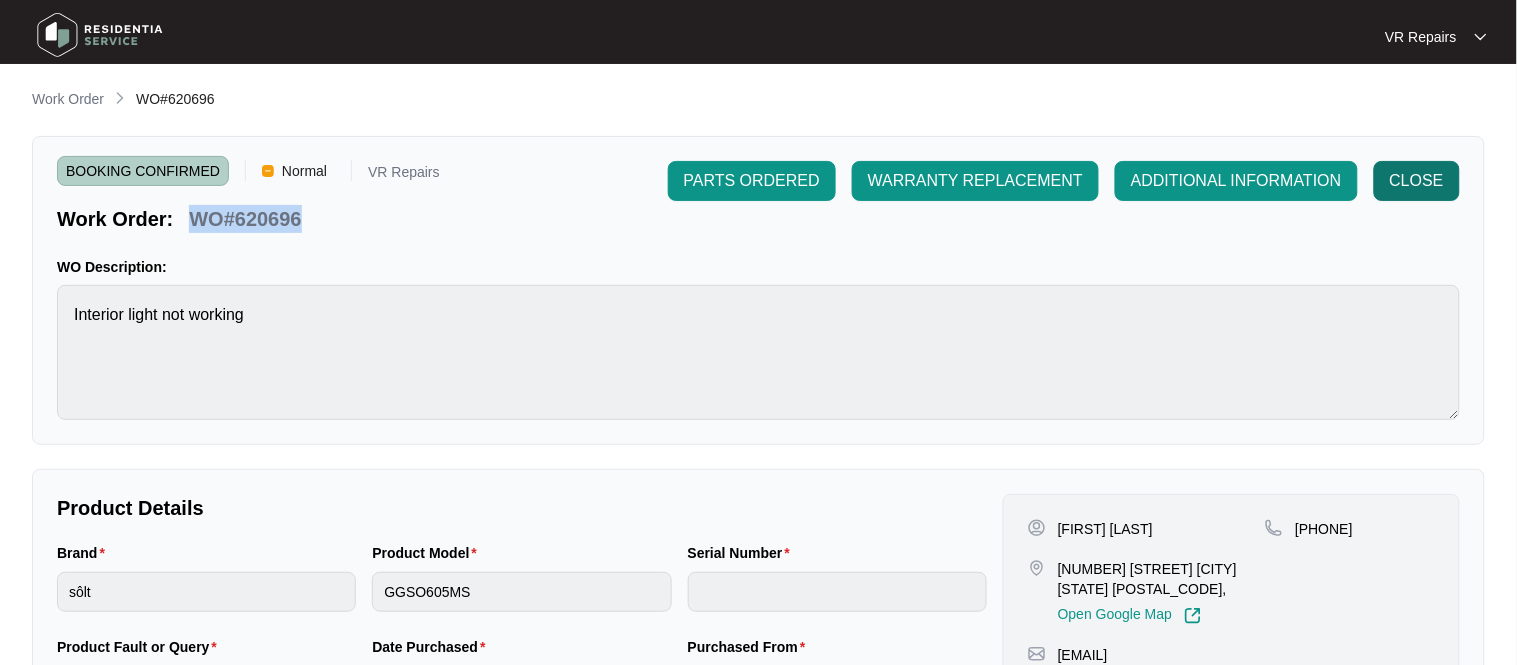 click on "CLOSE" at bounding box center [1417, 181] 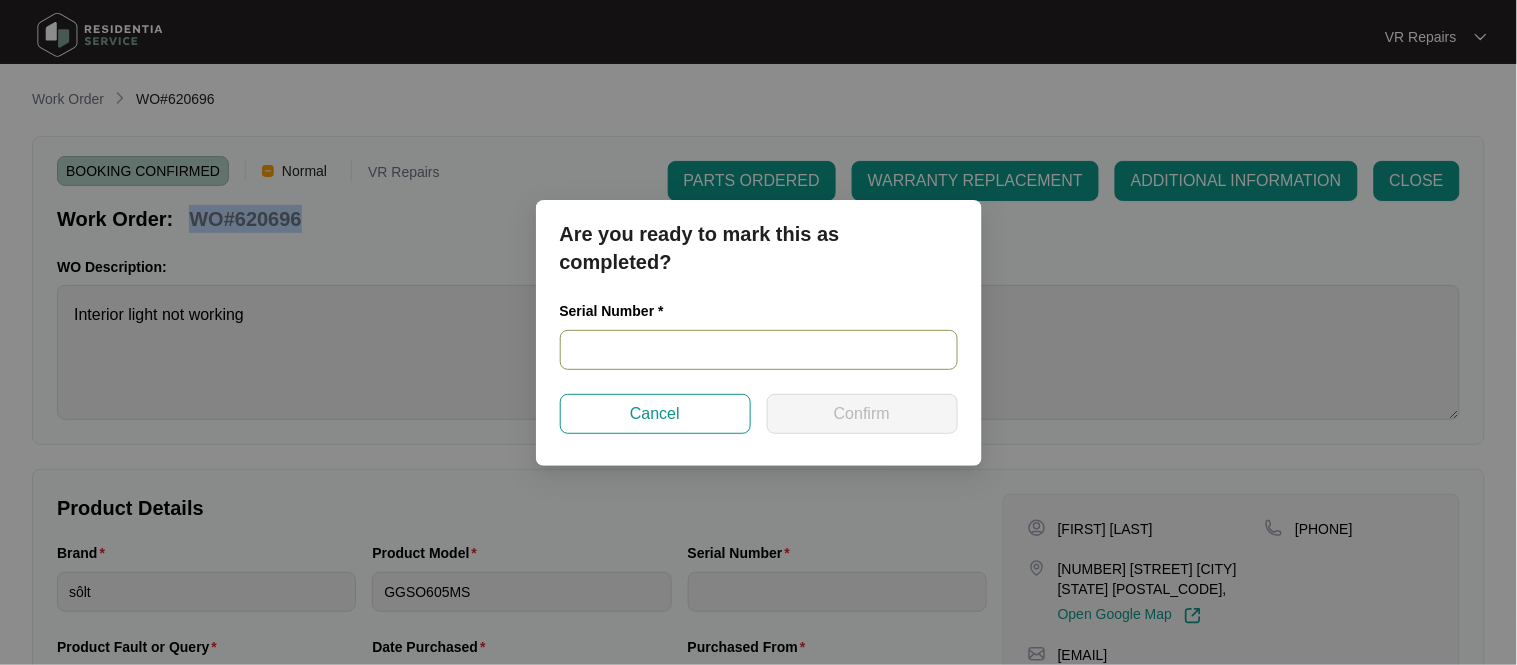 click at bounding box center [759, 350] 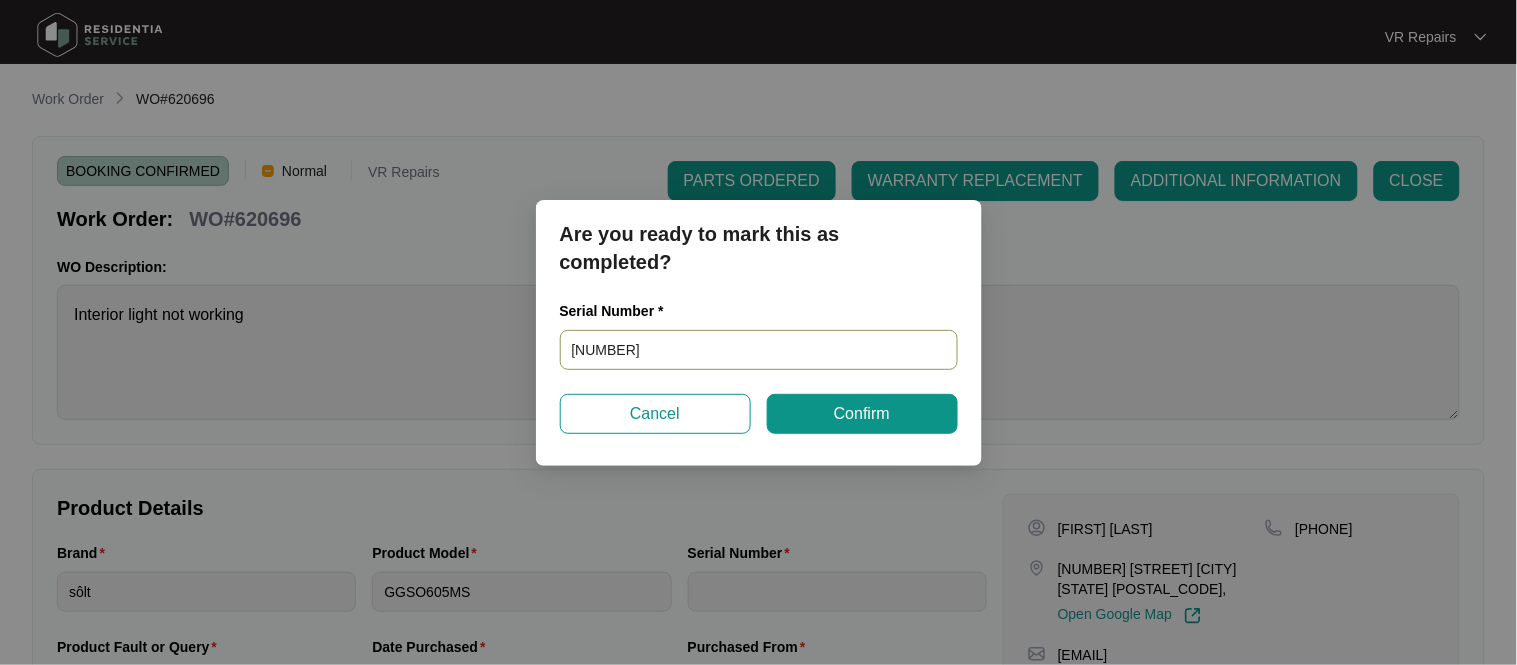 type on "[NUMBER]" 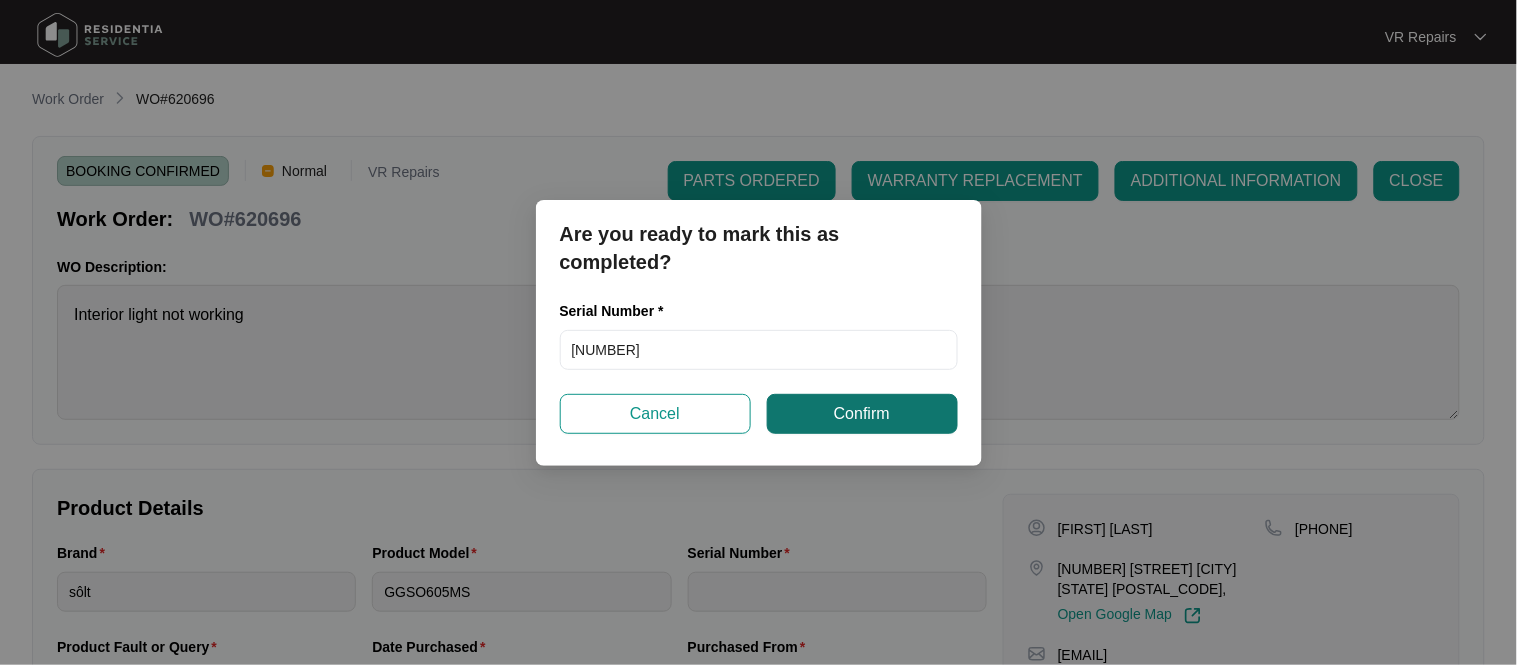 click on "Confirm" at bounding box center (862, 414) 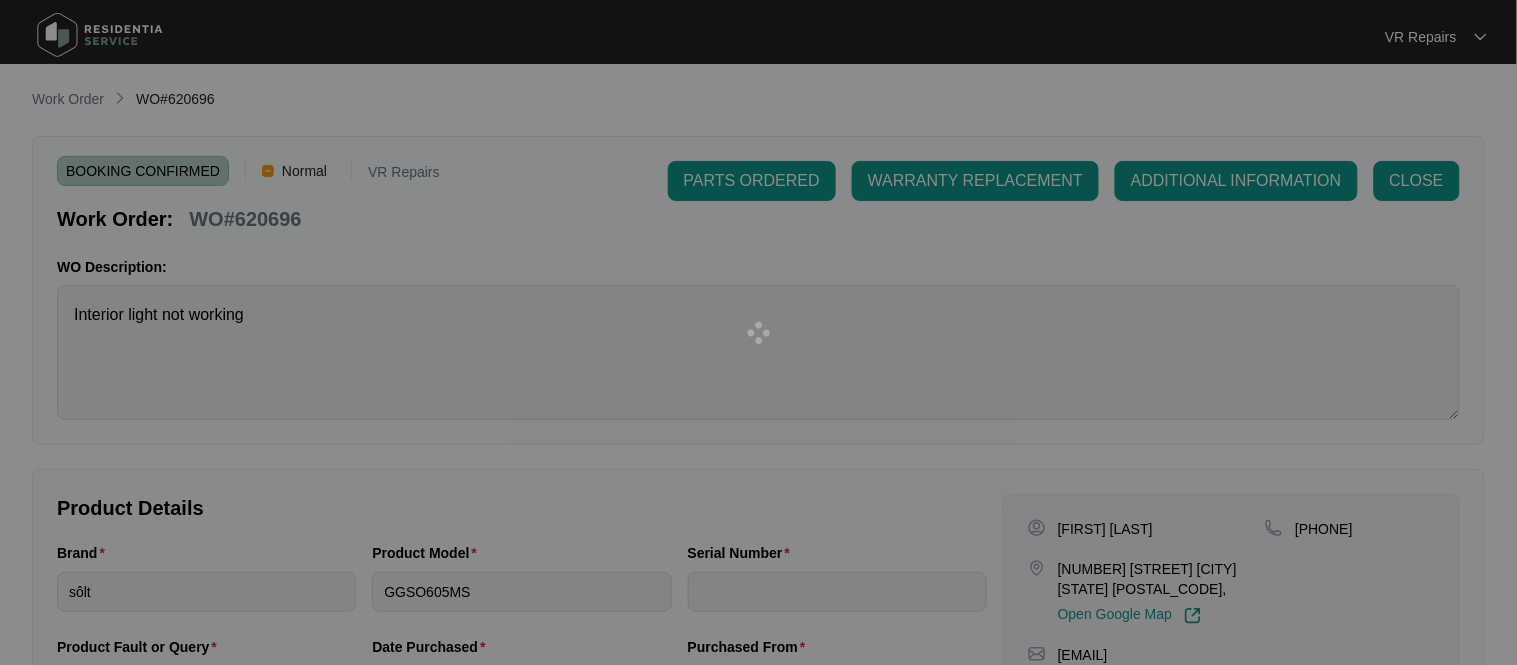 type on "[NUMBER]" 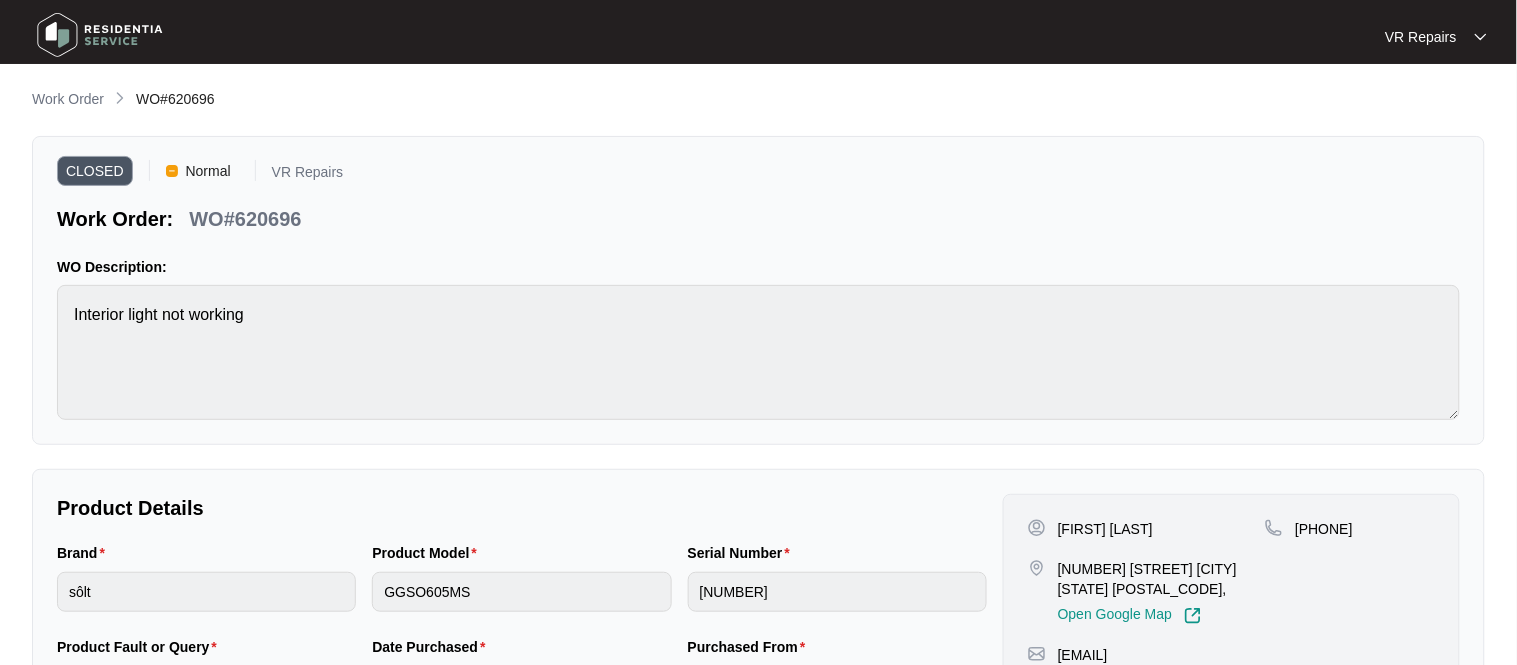 type 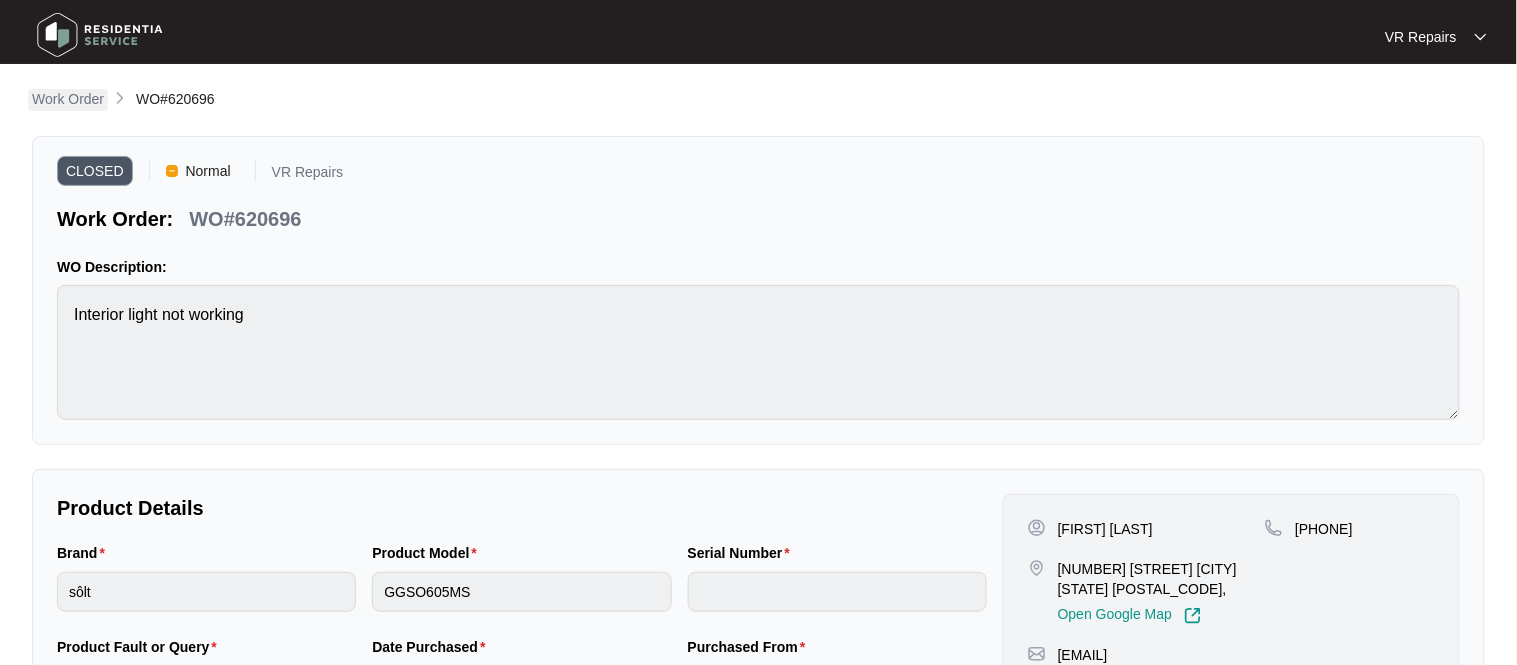 click on "Work Order" at bounding box center (68, 99) 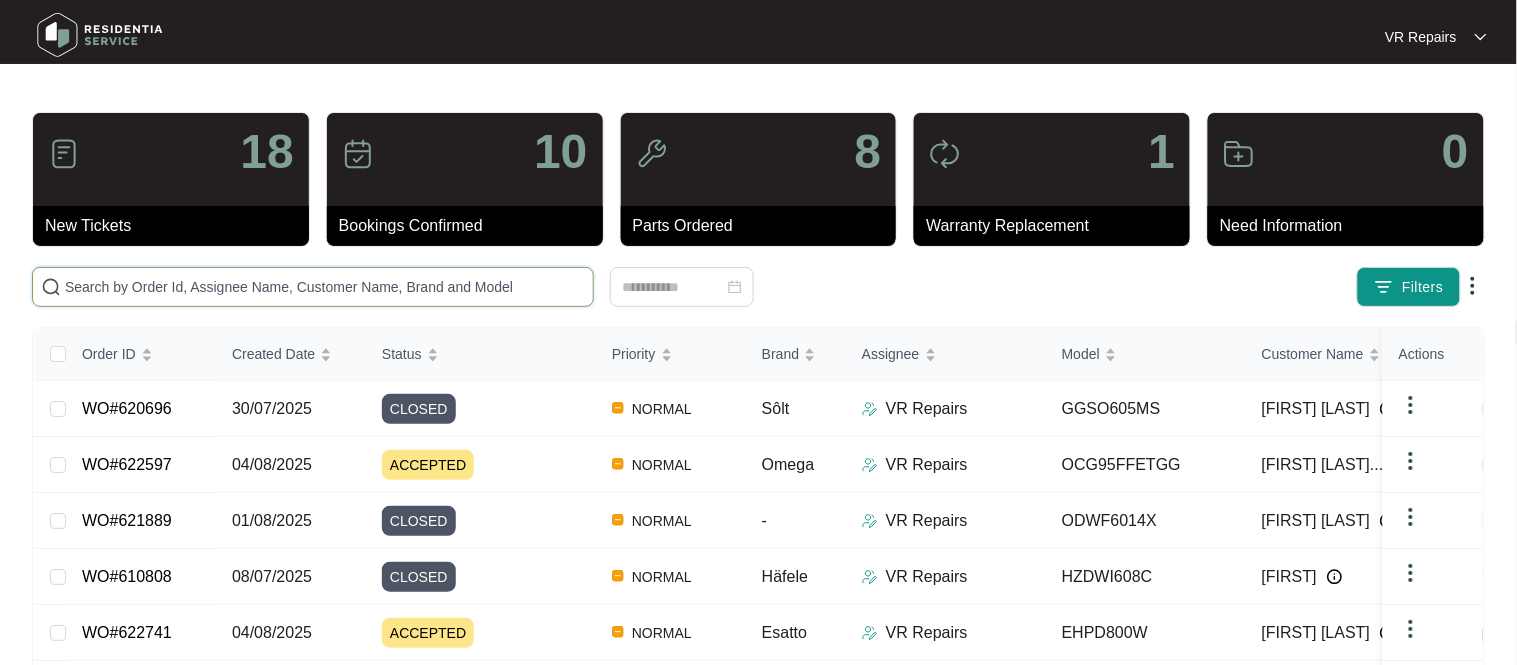 click at bounding box center [325, 287] 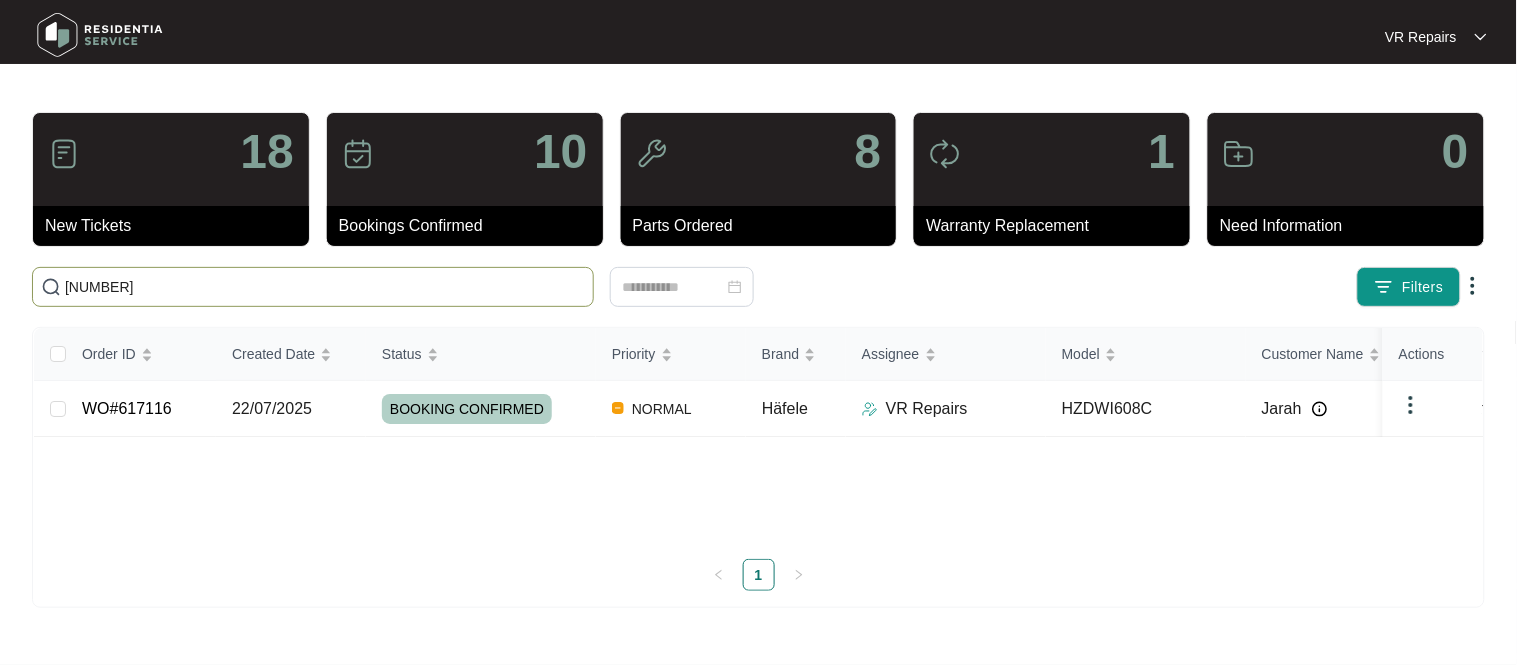 type on "[NUMBER]" 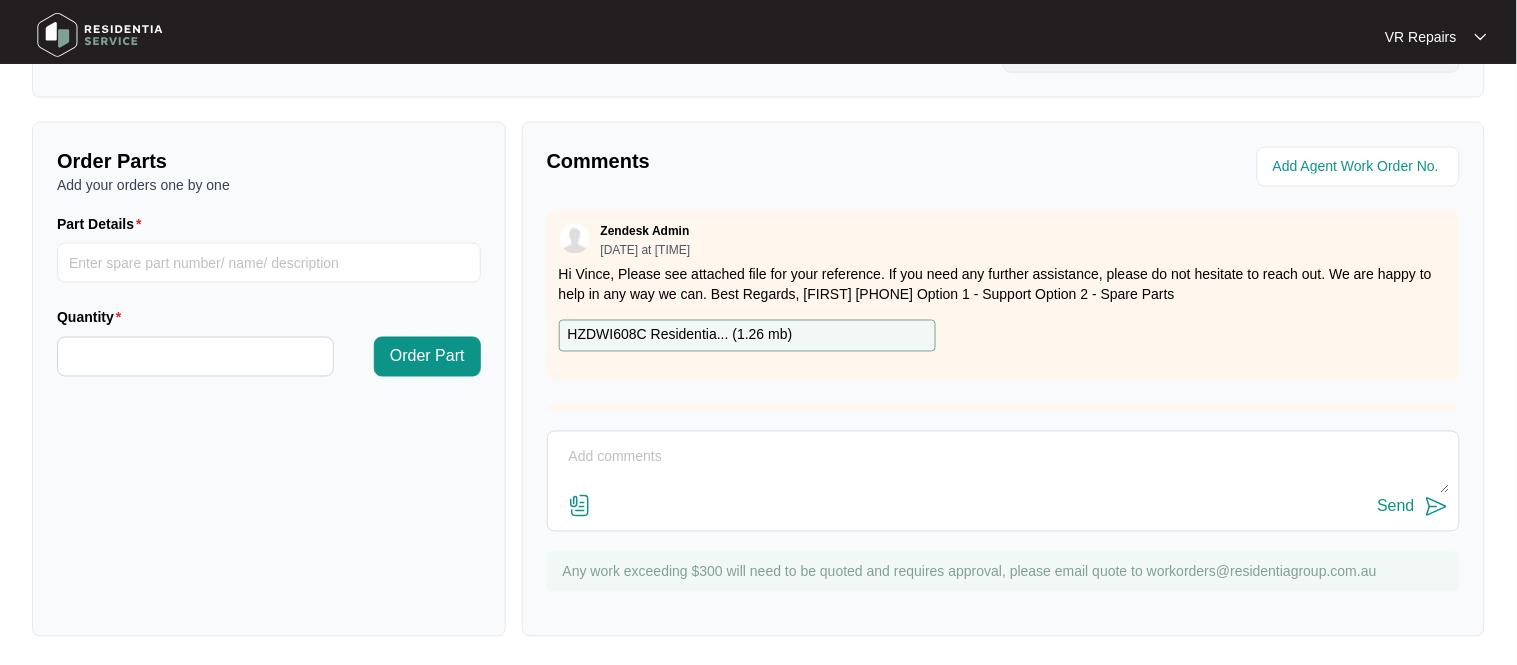 scroll, scrollTop: 661, scrollLeft: 0, axis: vertical 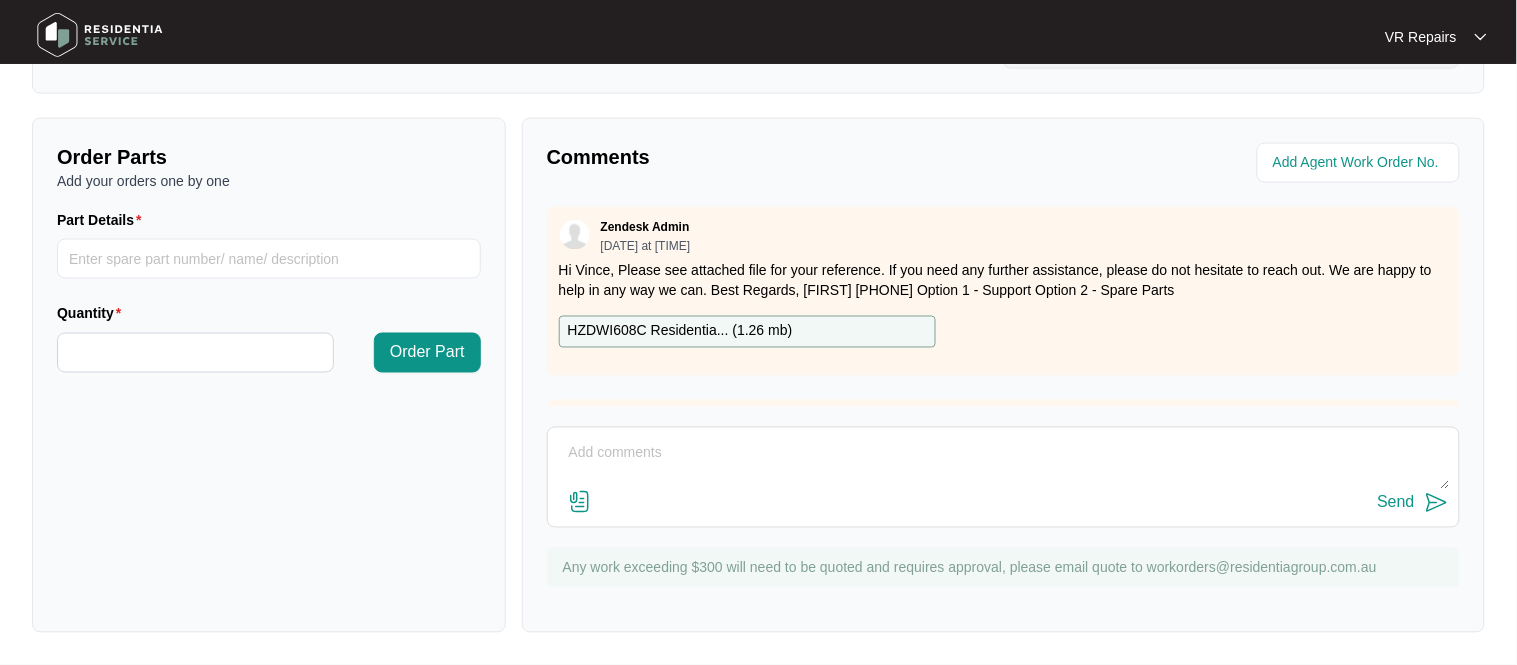 click at bounding box center (1003, 464) 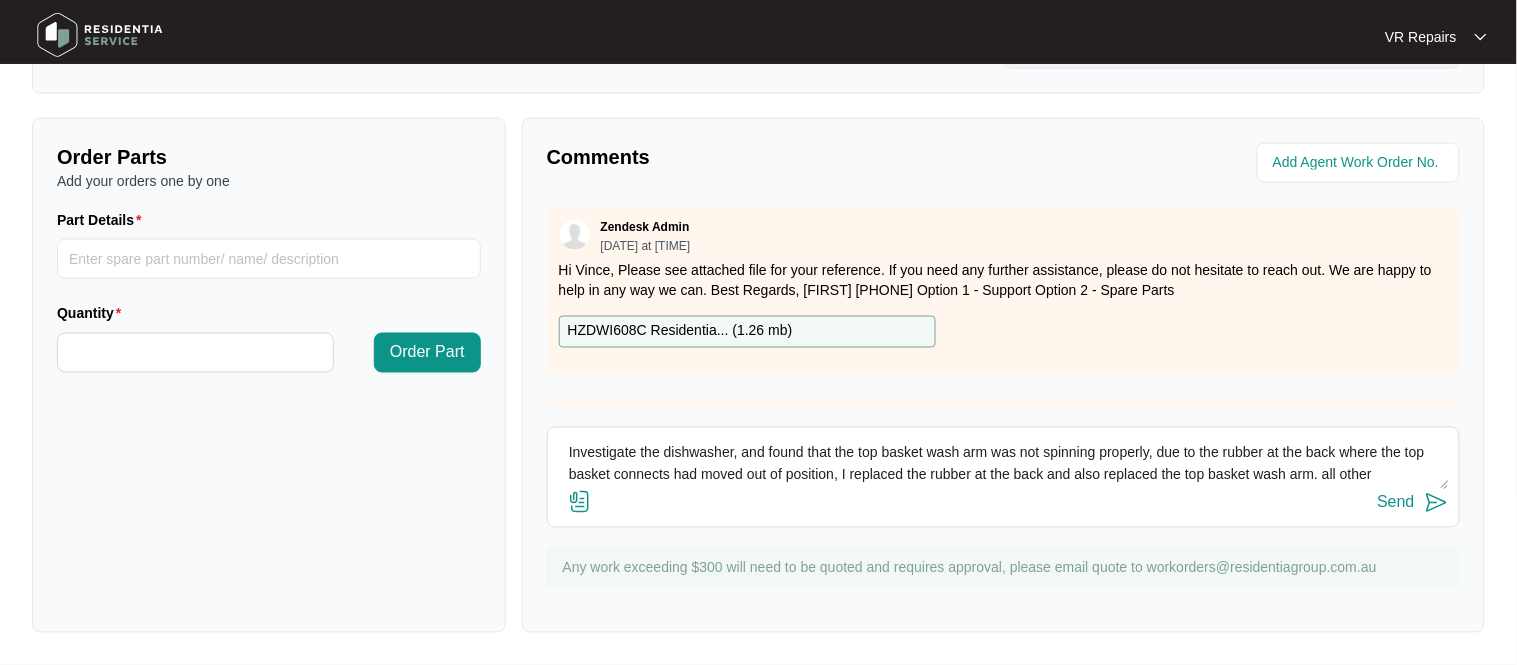 scroll, scrollTop: 15, scrollLeft: 0, axis: vertical 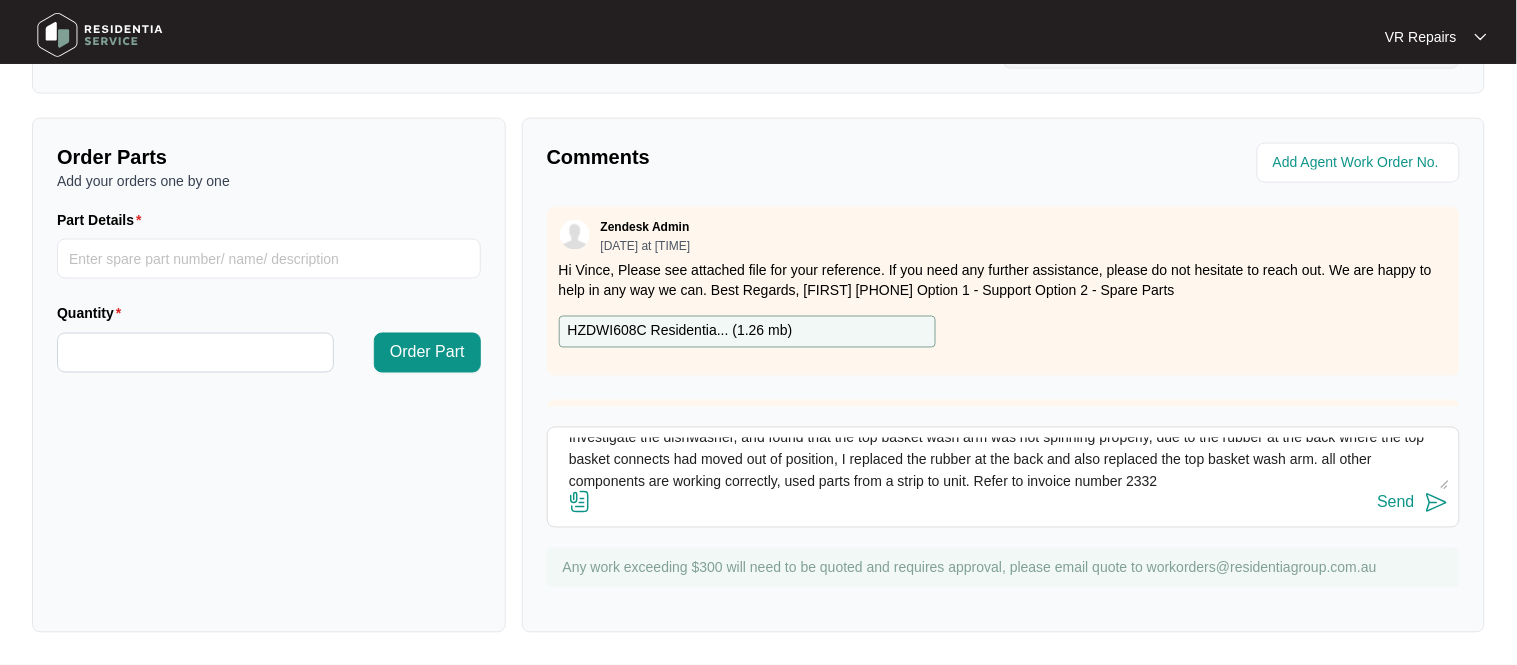 type on "Investigate the dishwasher, and found that the top basket wash arm was not spinning properly, due to the rubber at the back where the top basket connects had moved out of position, I replaced the rubber at the back and also replaced the top basket wash arm. all other components are working correctly, used parts from a strip to unit. Refer to invoice number 2332" 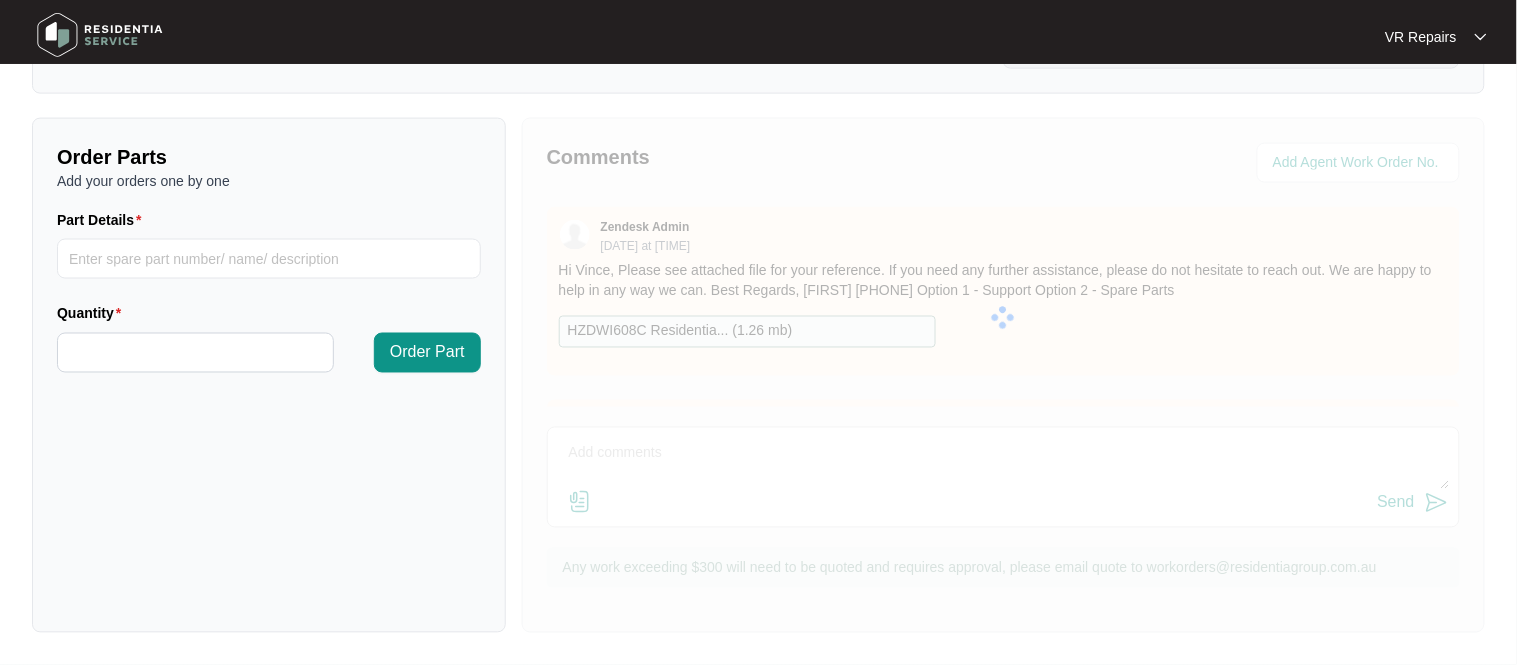 scroll, scrollTop: 0, scrollLeft: 0, axis: both 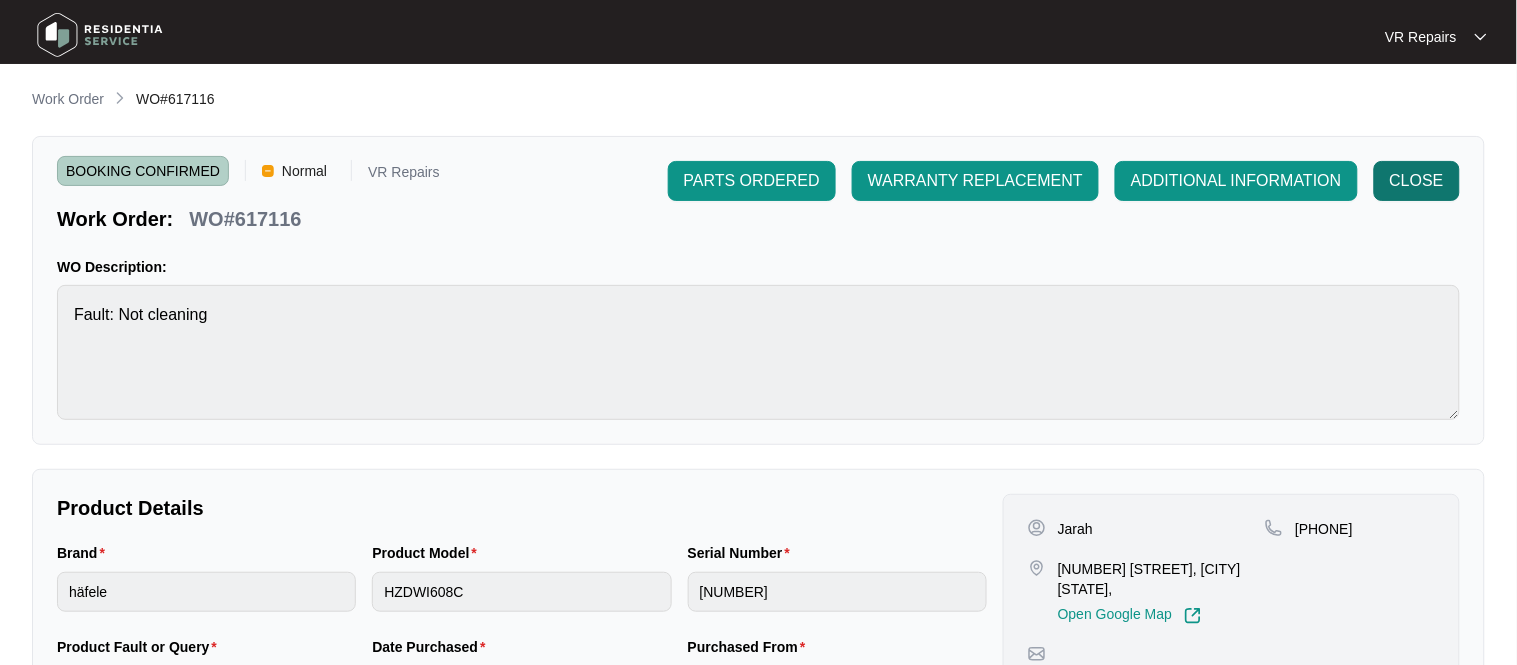 click on "CLOSE" at bounding box center [1417, 181] 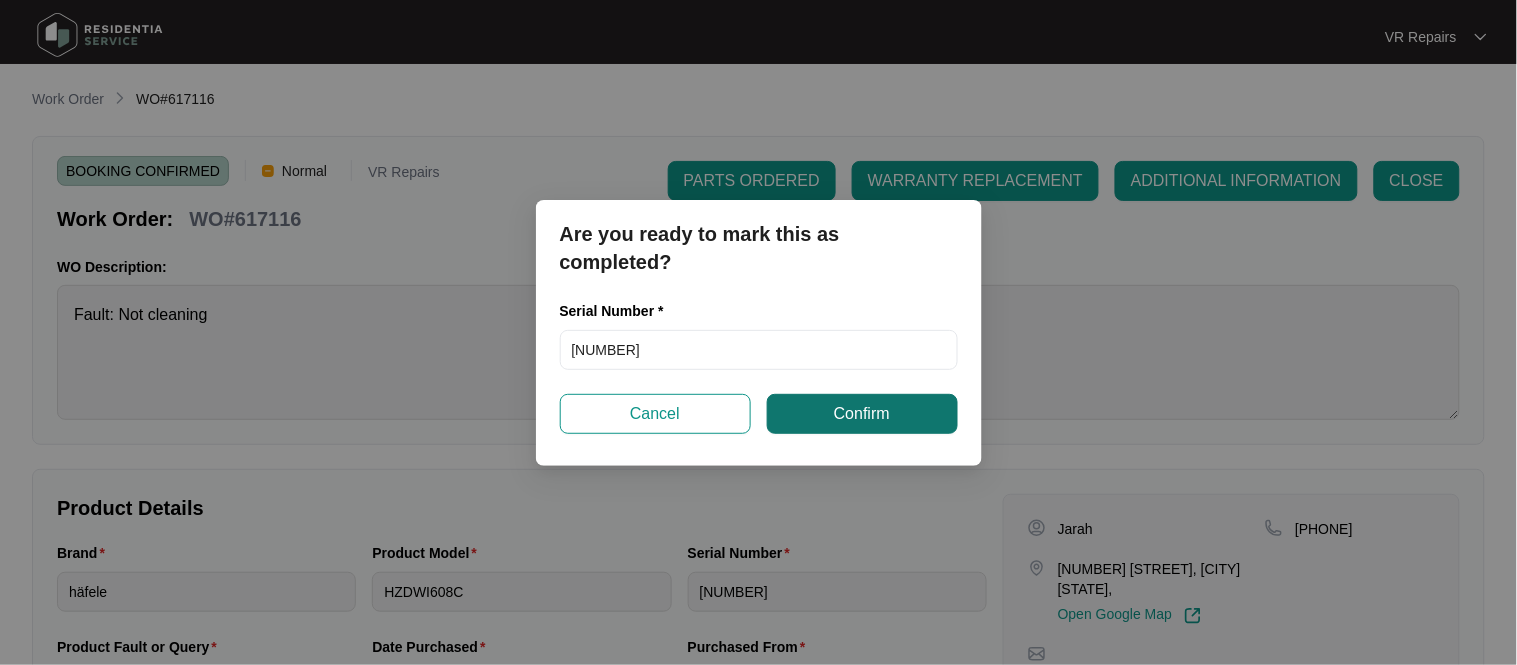 click on "Confirm" at bounding box center (862, 414) 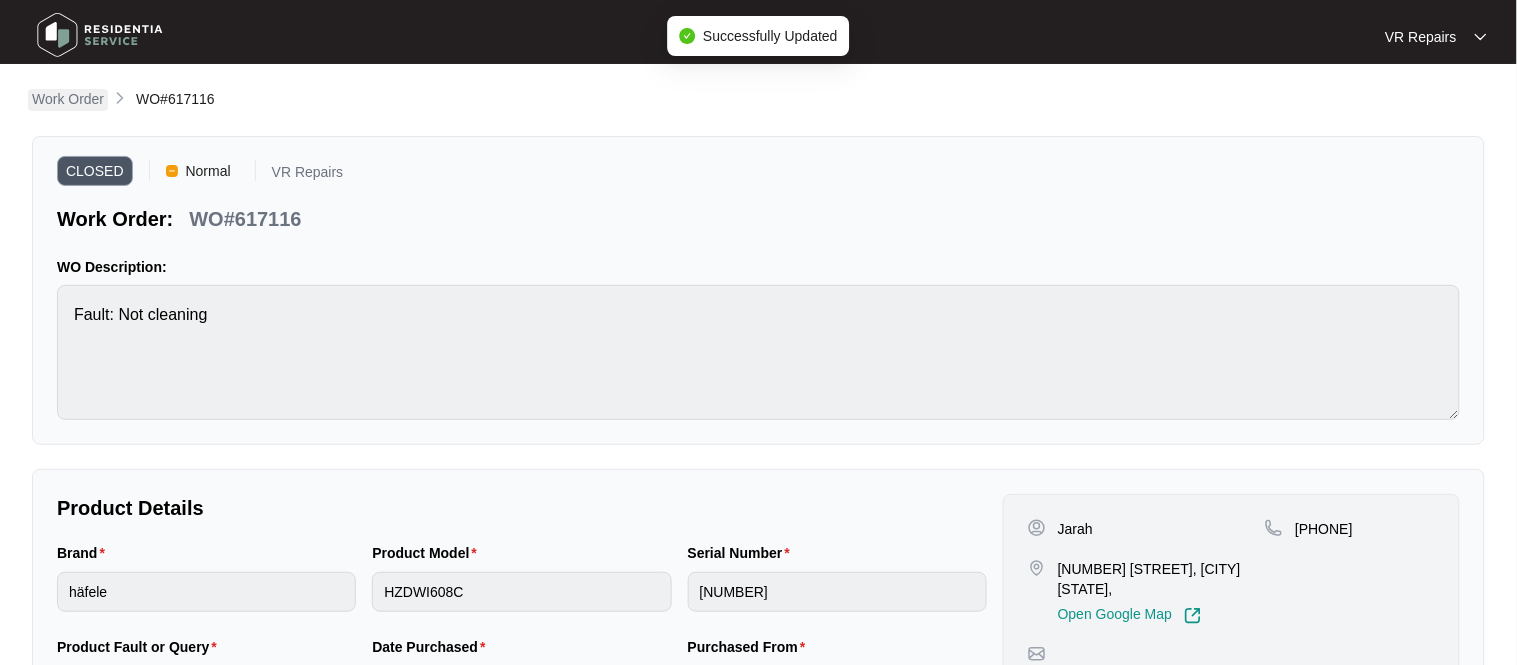 click on "Work Order" at bounding box center (68, 99) 